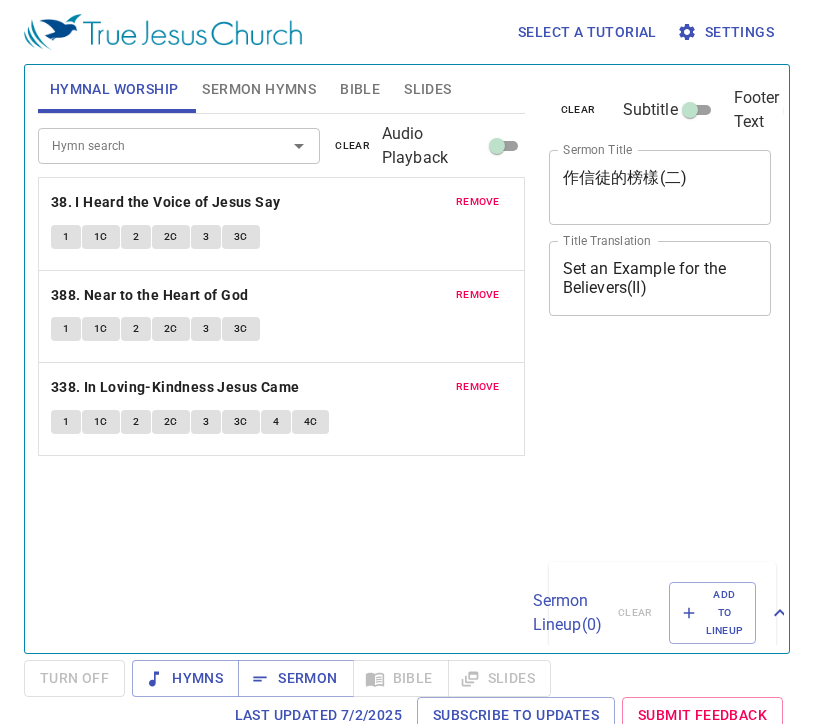 scroll, scrollTop: 0, scrollLeft: 0, axis: both 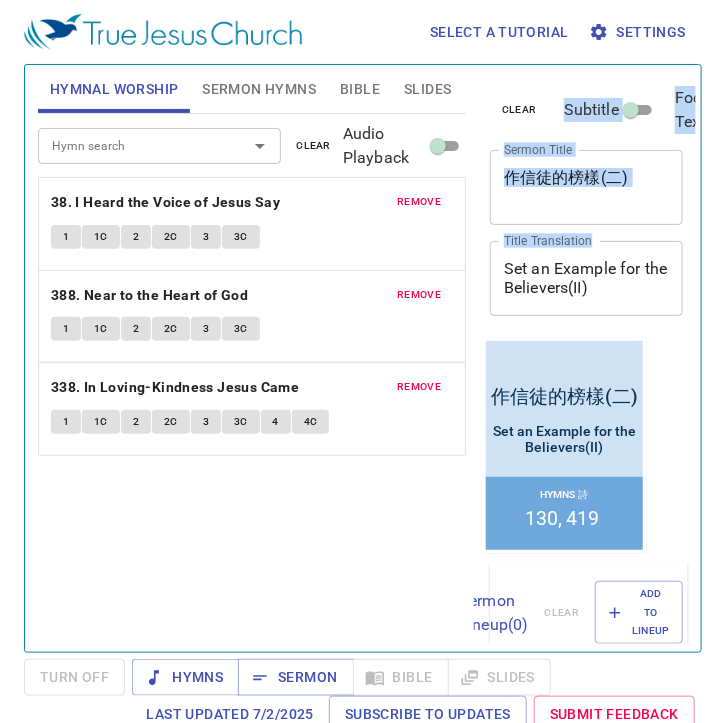 drag, startPoint x: 654, startPoint y: 303, endPoint x: 396, endPoint y: 233, distance: 267.3275 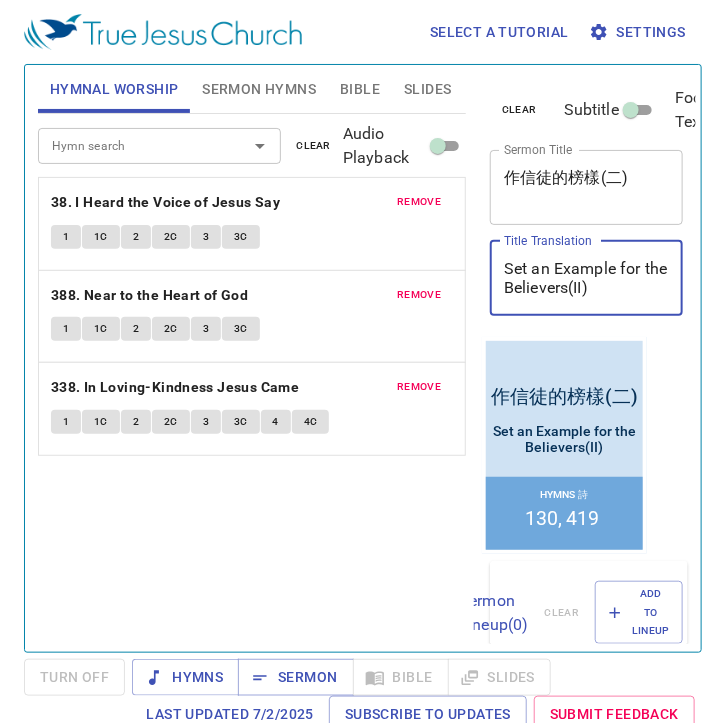 drag, startPoint x: 646, startPoint y: 293, endPoint x: 509, endPoint y: 276, distance: 138.05072 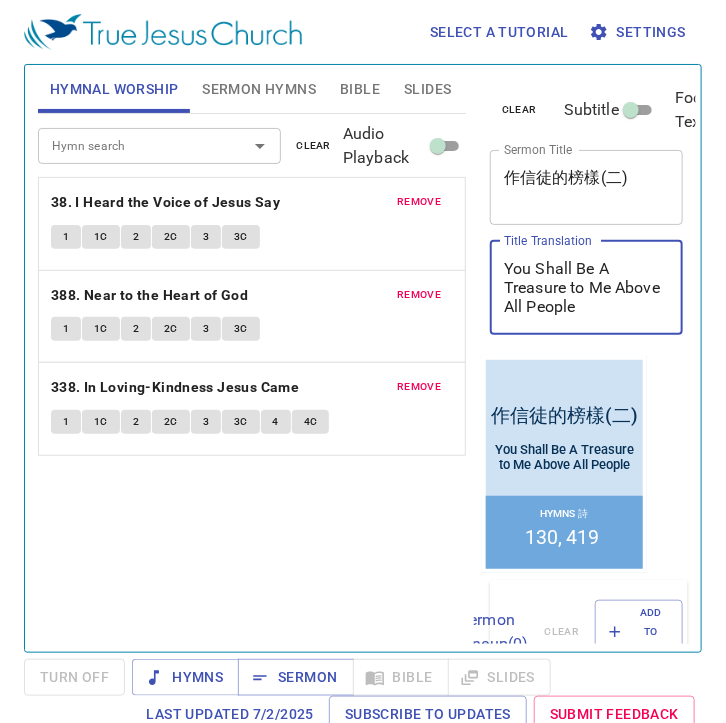type on "You Shall Be A Treasure to Me Above All People" 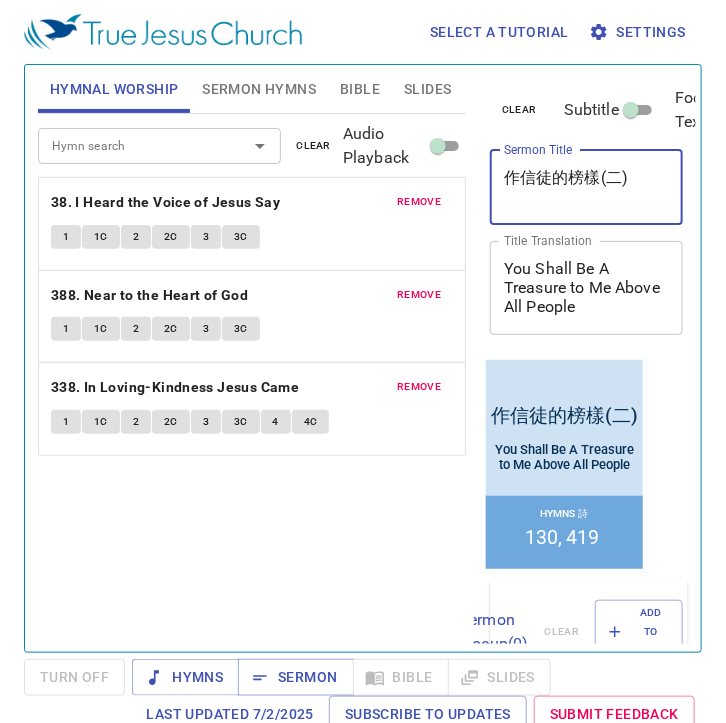 drag, startPoint x: 629, startPoint y: 183, endPoint x: 444, endPoint y: 172, distance: 185.32674 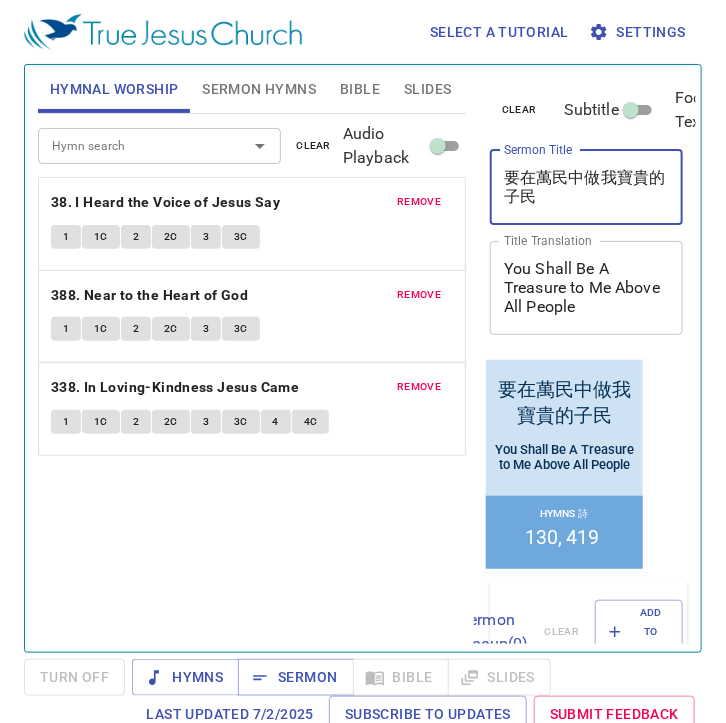 type on "要在萬民中做我寶貴的子民" 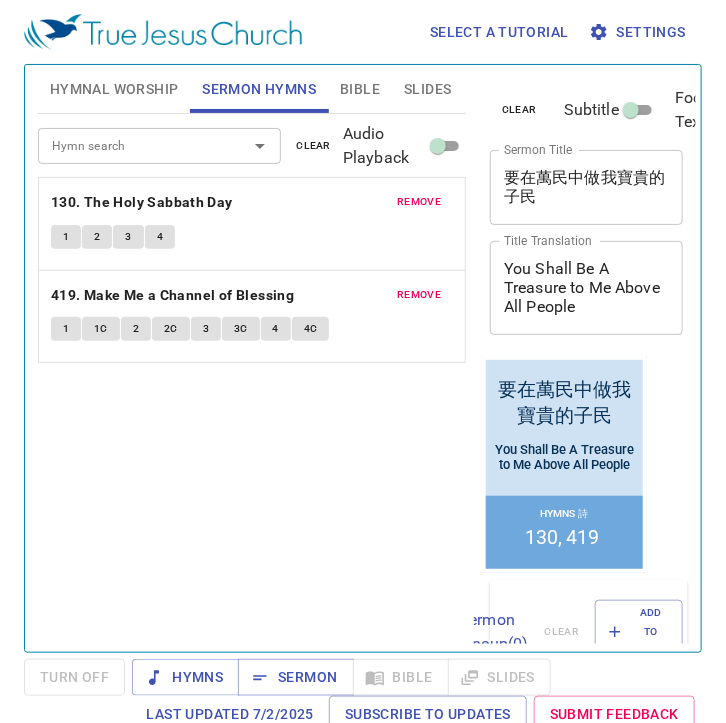 click on "Hymn search Hymn search   clear Audio Playback" at bounding box center [252, 146] 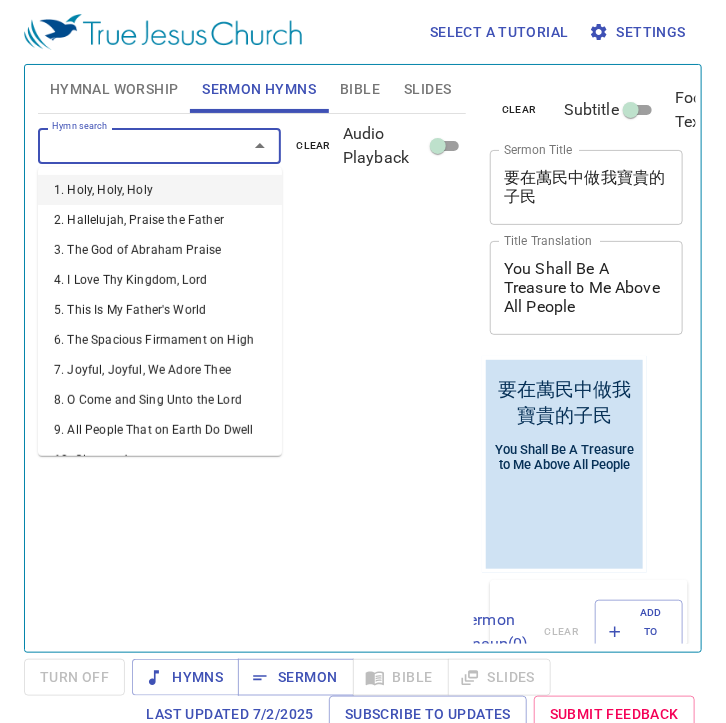 click on "Hymn search" at bounding box center (130, 145) 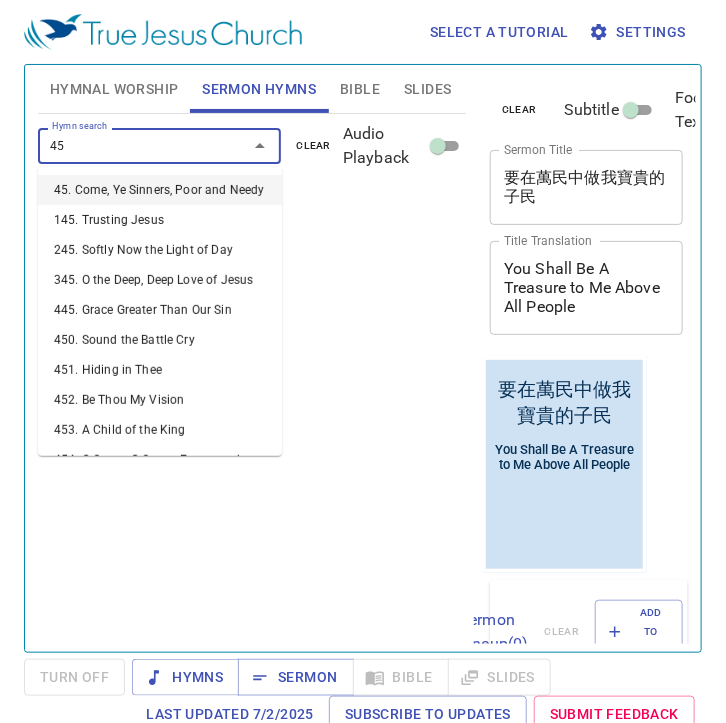 type on "459" 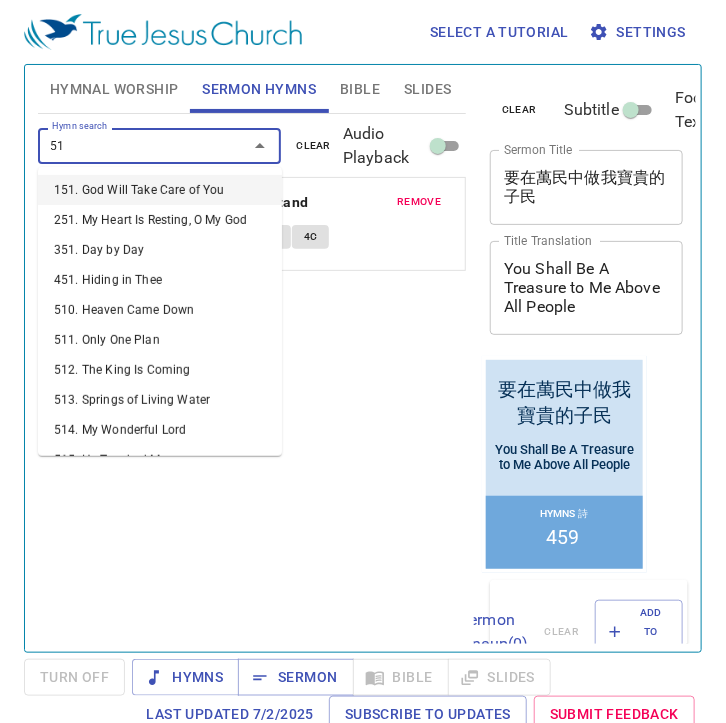 type on "517" 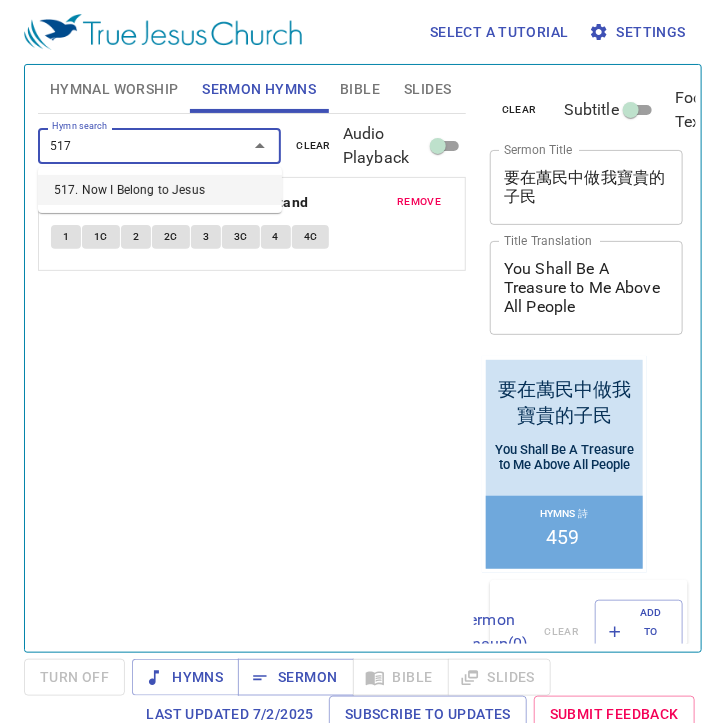 type 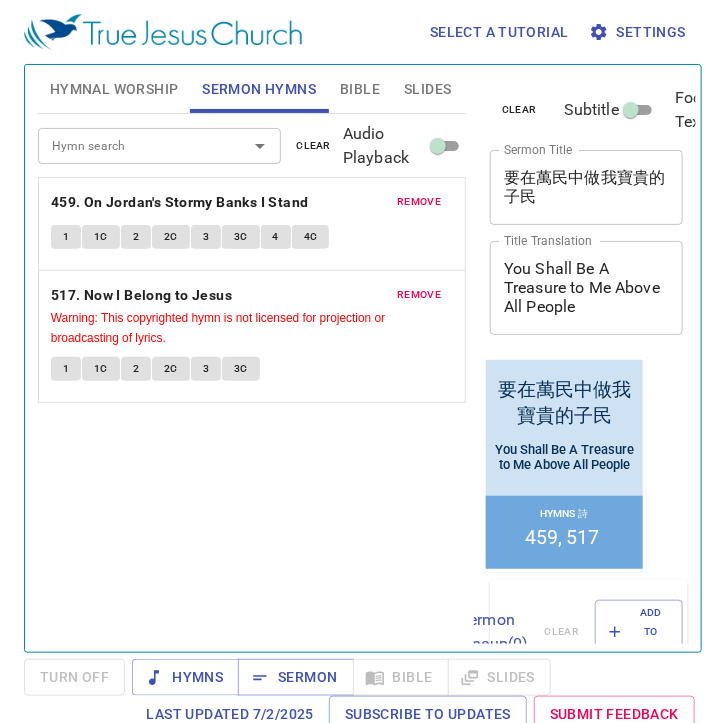 click on "Hymn search Hymn search   clear Audio Playback remove 459. On Jordan's Stormy Banks I Stand   1 1C 2 2C 3 3C 4 4C remove 517. Now I Belong to Jesus   Warning: This copyrighted hymn is not licensed for projection or broadcasting of lyrics. 1 1C 2 2C 3 3C" at bounding box center [252, 374] 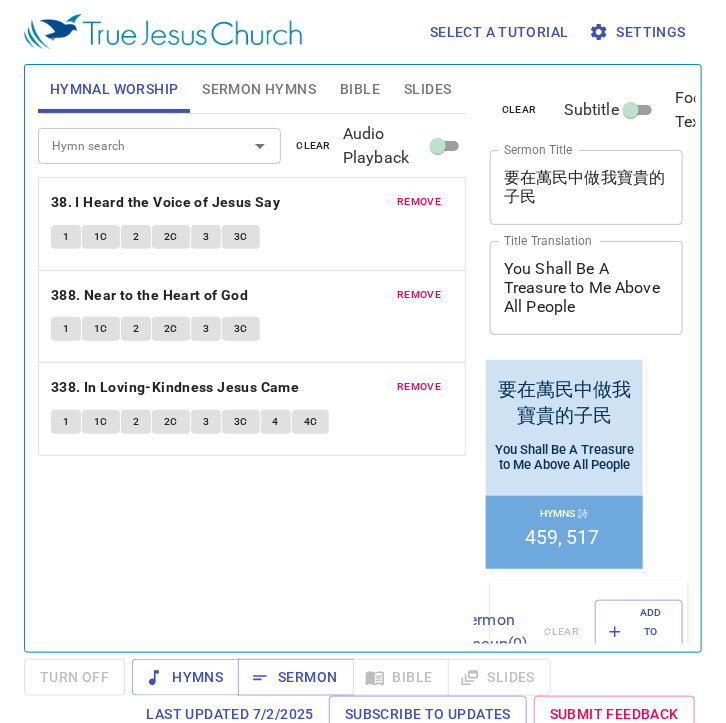 click on "clear" at bounding box center [313, 146] 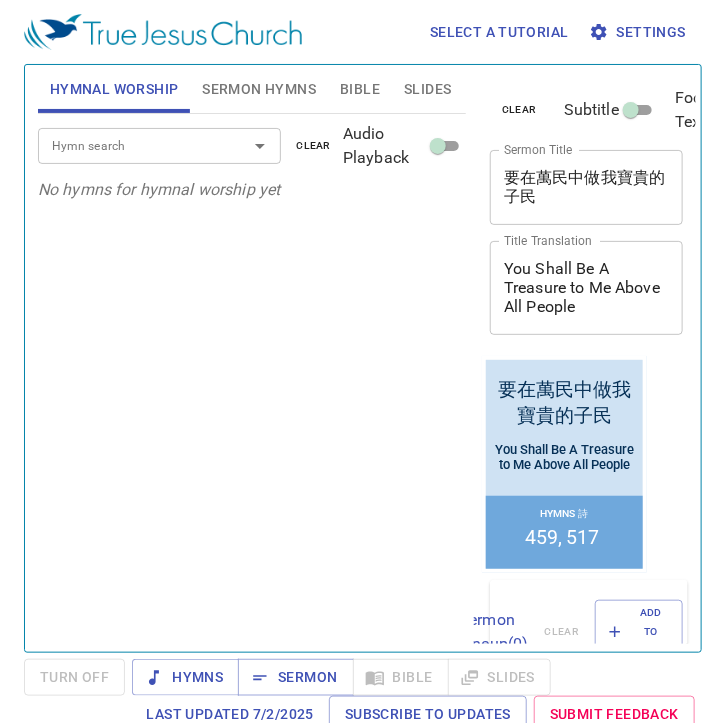 click on "Hymn search Hymn search   clear Audio Playback No hymns for hymnal worship yet" at bounding box center [252, 374] 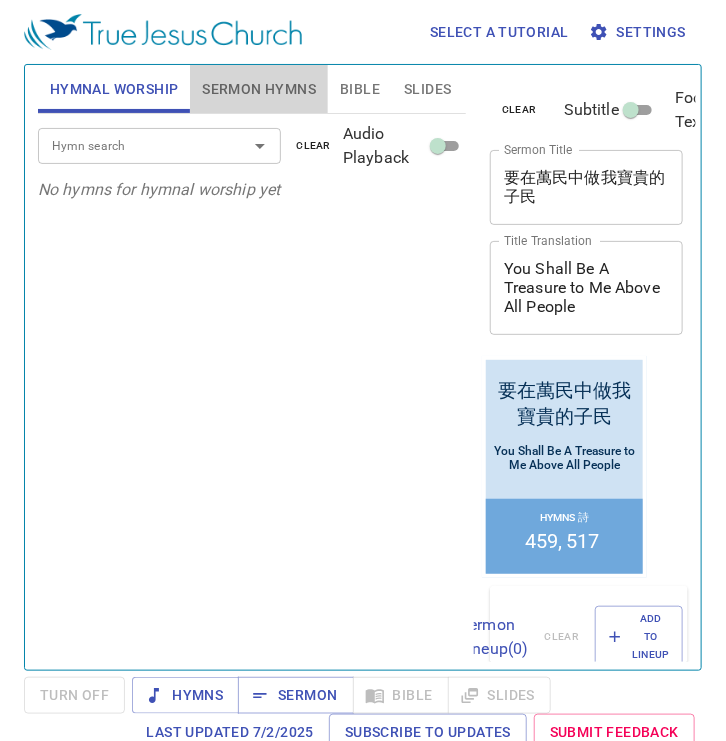 click on "Sermon Hymns" at bounding box center (259, 89) 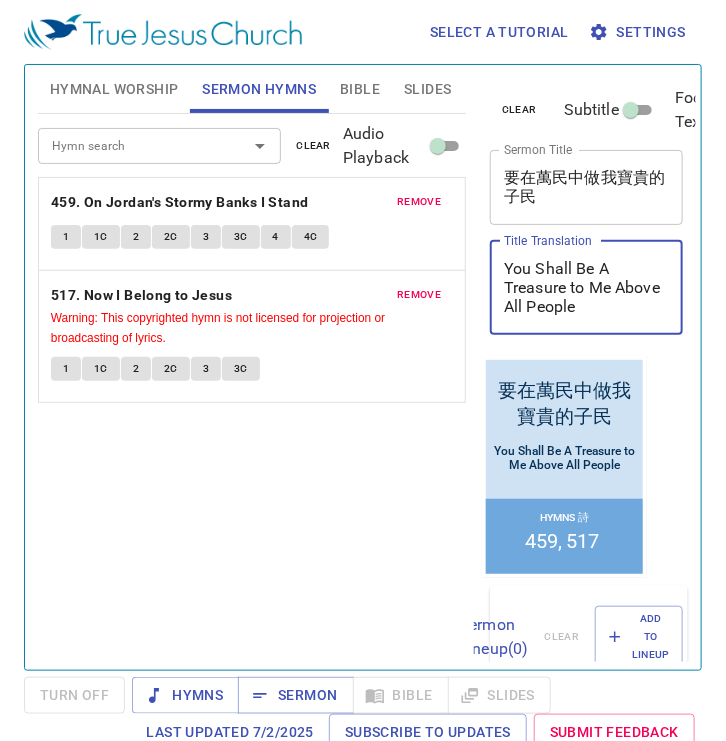 click on "You Shall Be A Treasure to Me Above All People" at bounding box center [586, 287] 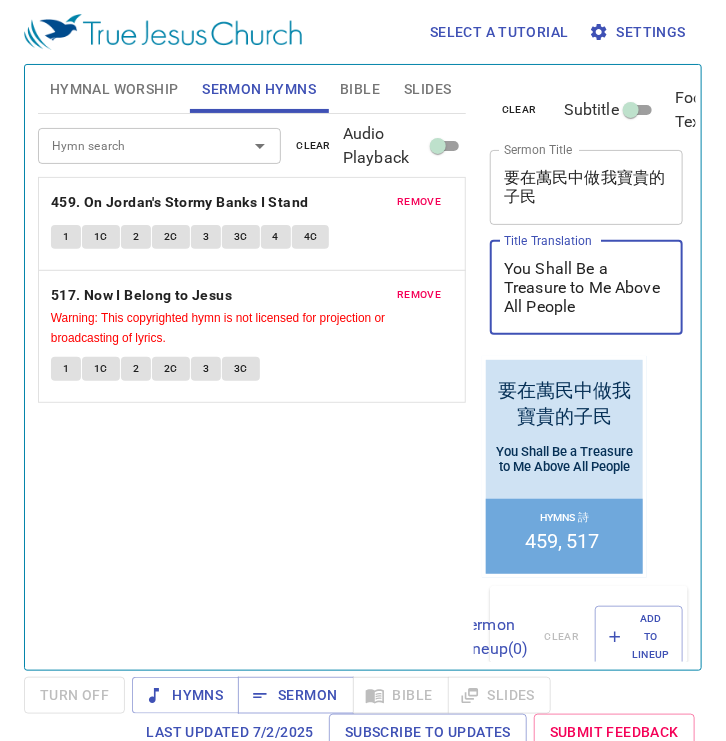 click on "You Shall Be a Treasure to Me Above All People" at bounding box center (586, 287) 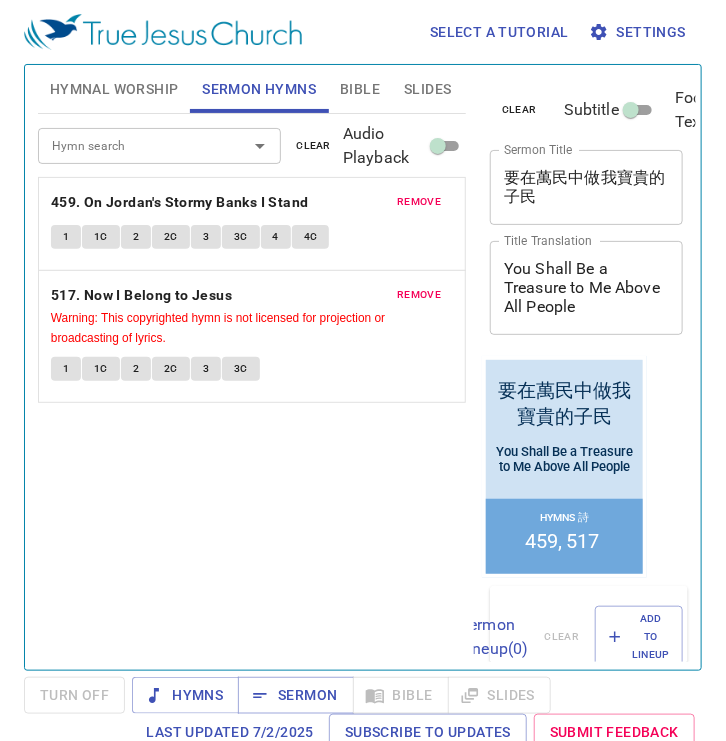 click on "Hymnal Worship" at bounding box center (114, 89) 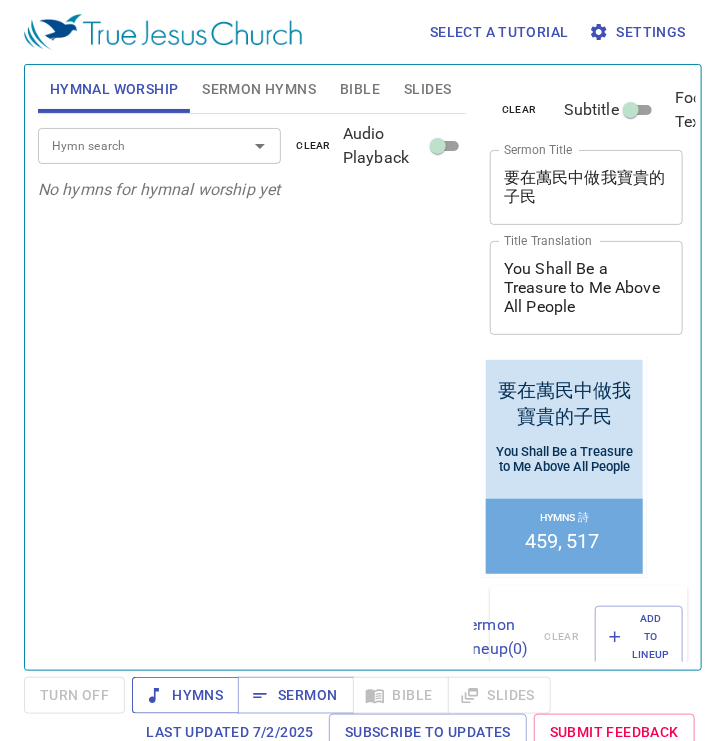 click on "Hymns" at bounding box center [185, 695] 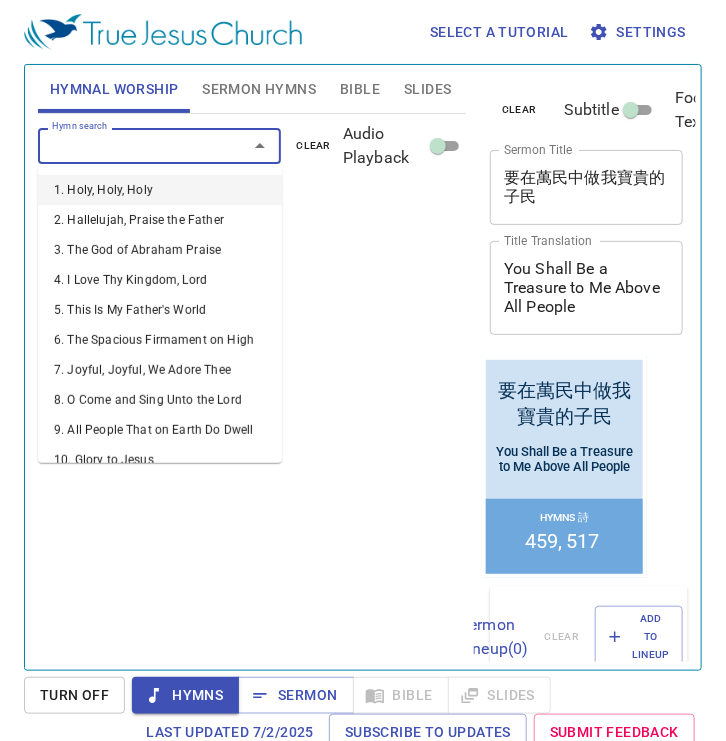 click on "Hymn search" at bounding box center [130, 145] 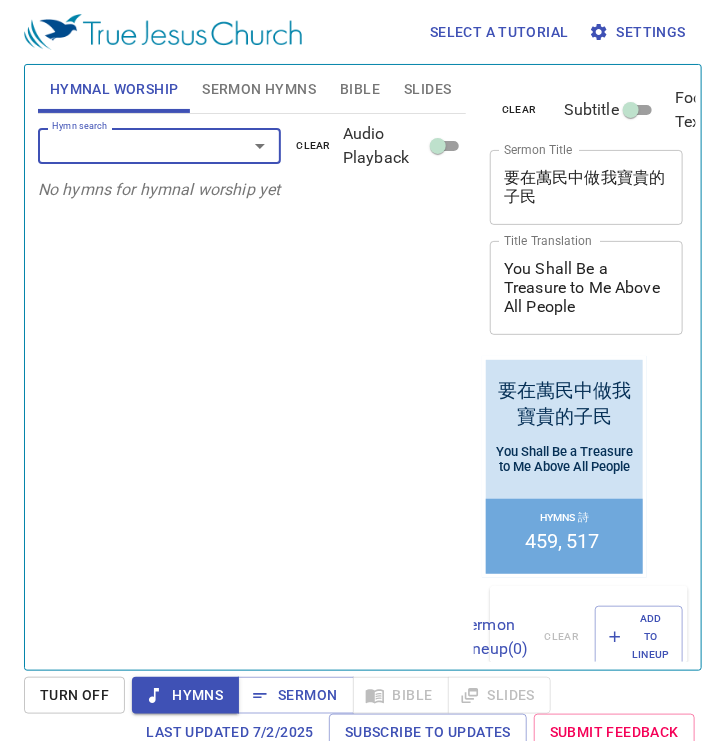 click on "Hymn search" at bounding box center [130, 145] 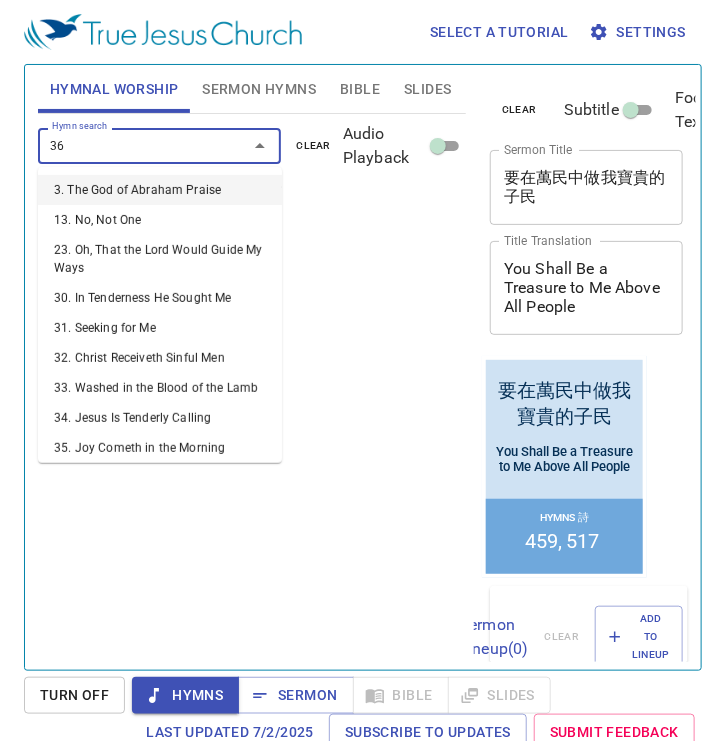 type on "362" 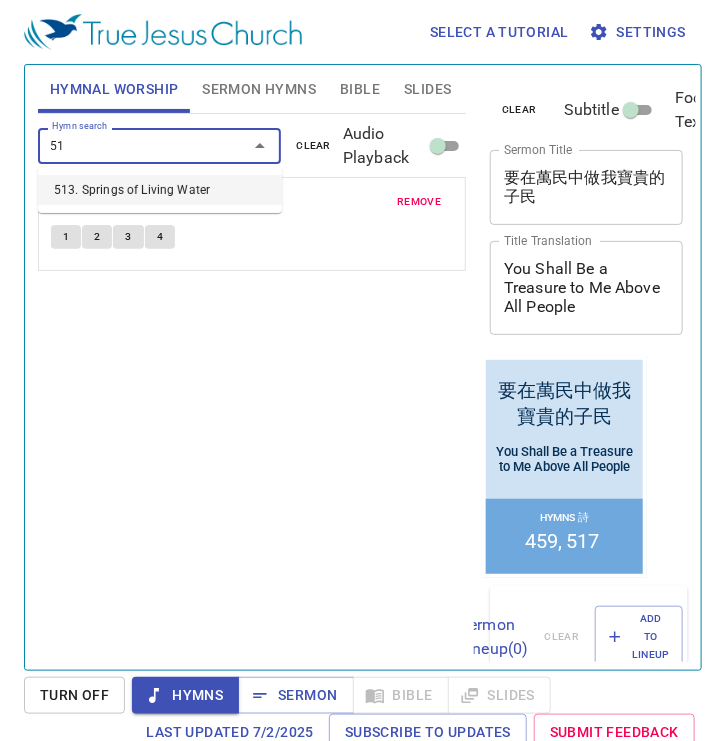 type on "513" 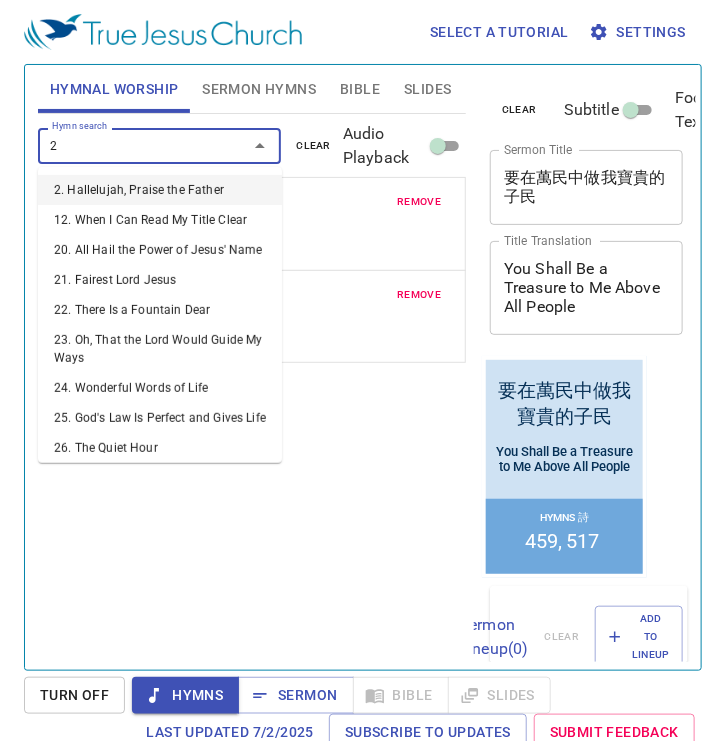 type on "26" 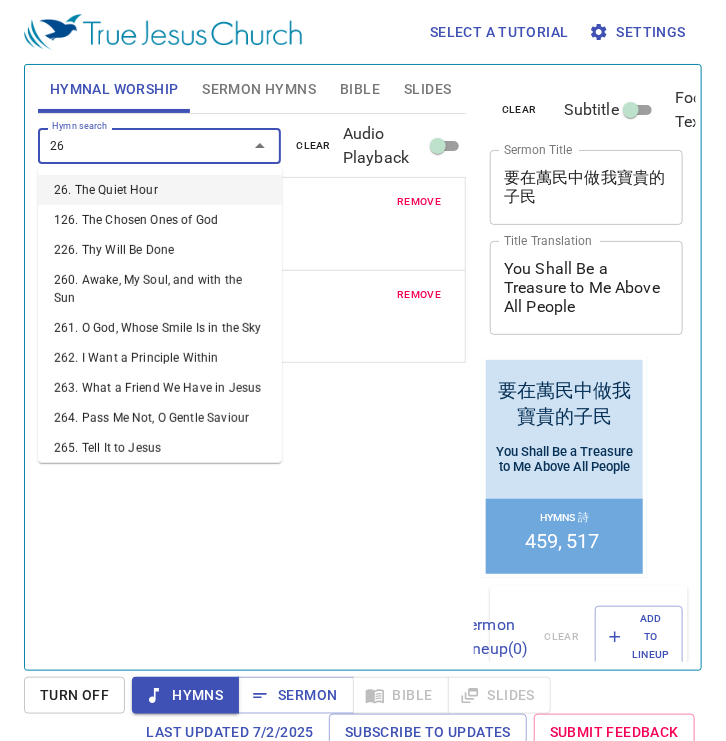 type 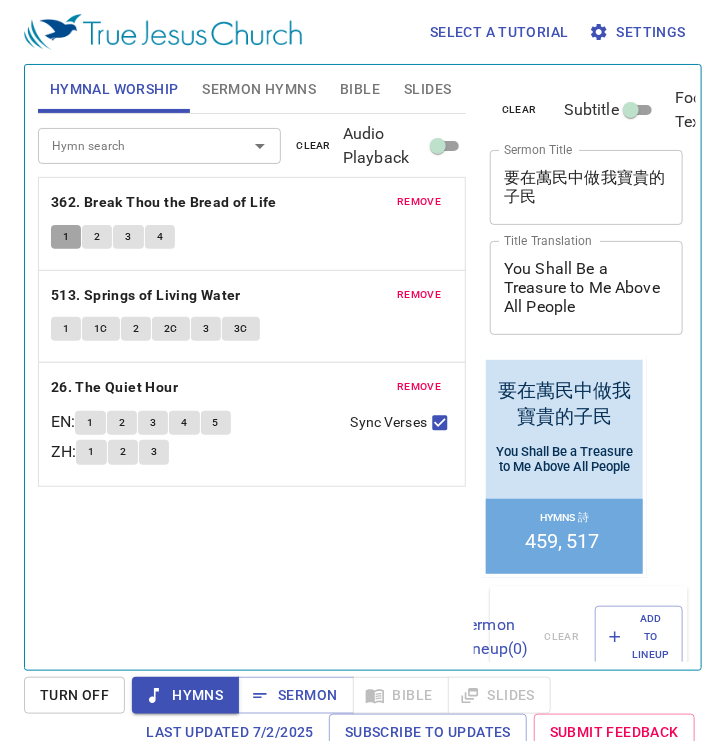 click on "1" at bounding box center [66, 237] 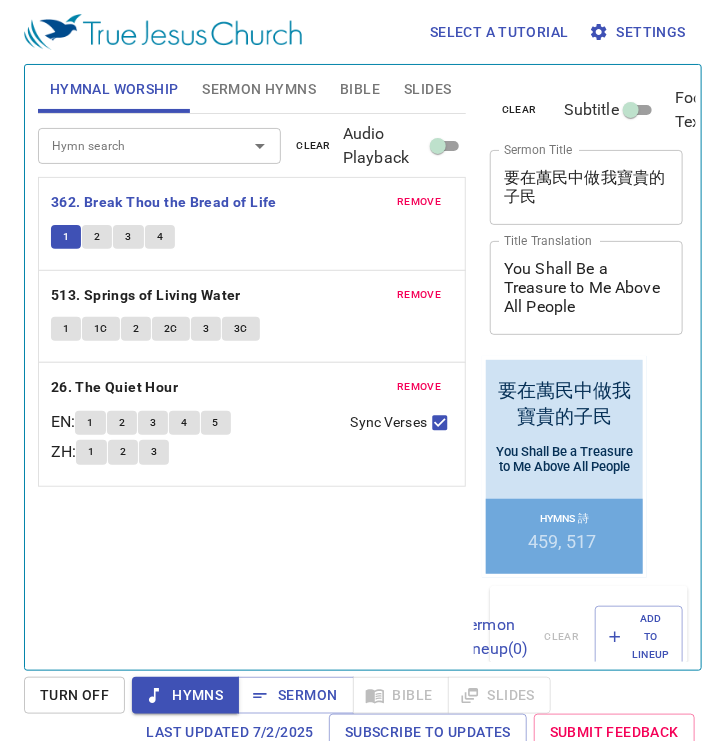 click on "Hymn search Hymn search   clear Audio Playback remove 362. Break Thou the Bread of Life   1 2 3 4 remove 513. Springs of Living Water   1 1C 2 2C 3 3C remove 26. The Quiet Hour   EN :   1 2 3 4 5 ZH :   1 2 3 Sync Verses" at bounding box center [252, 383] 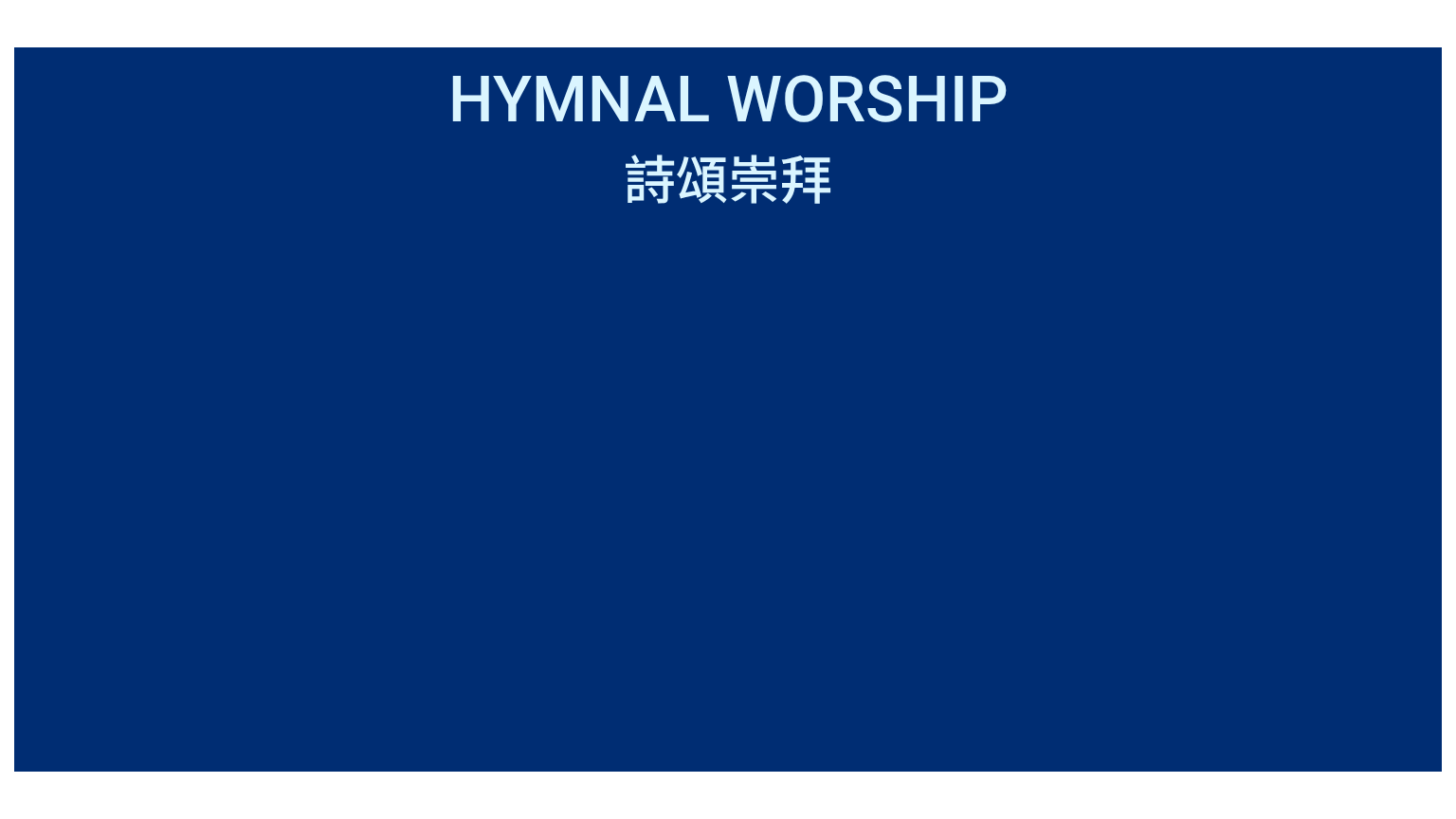 scroll, scrollTop: 0, scrollLeft: 0, axis: both 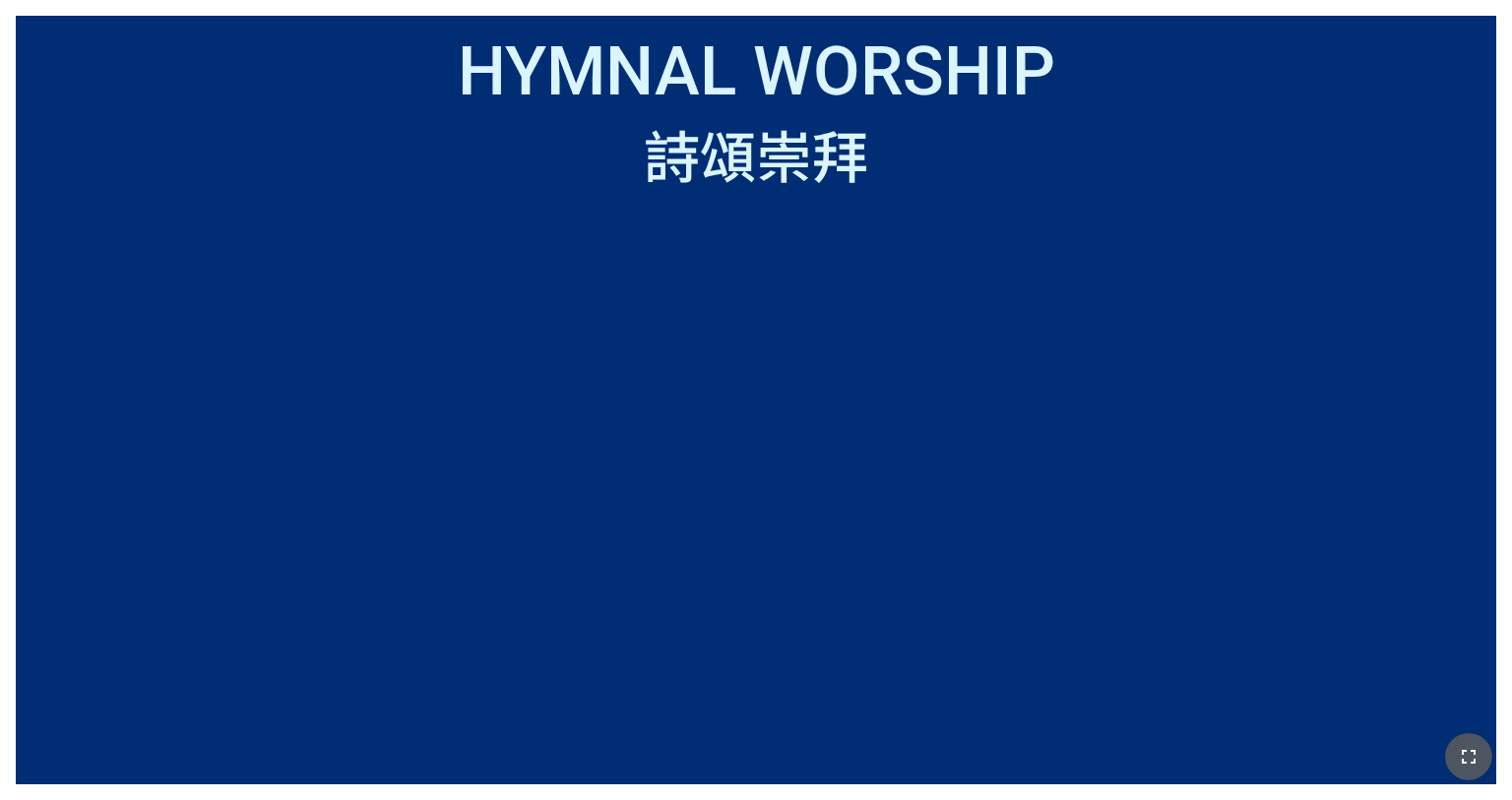 click 